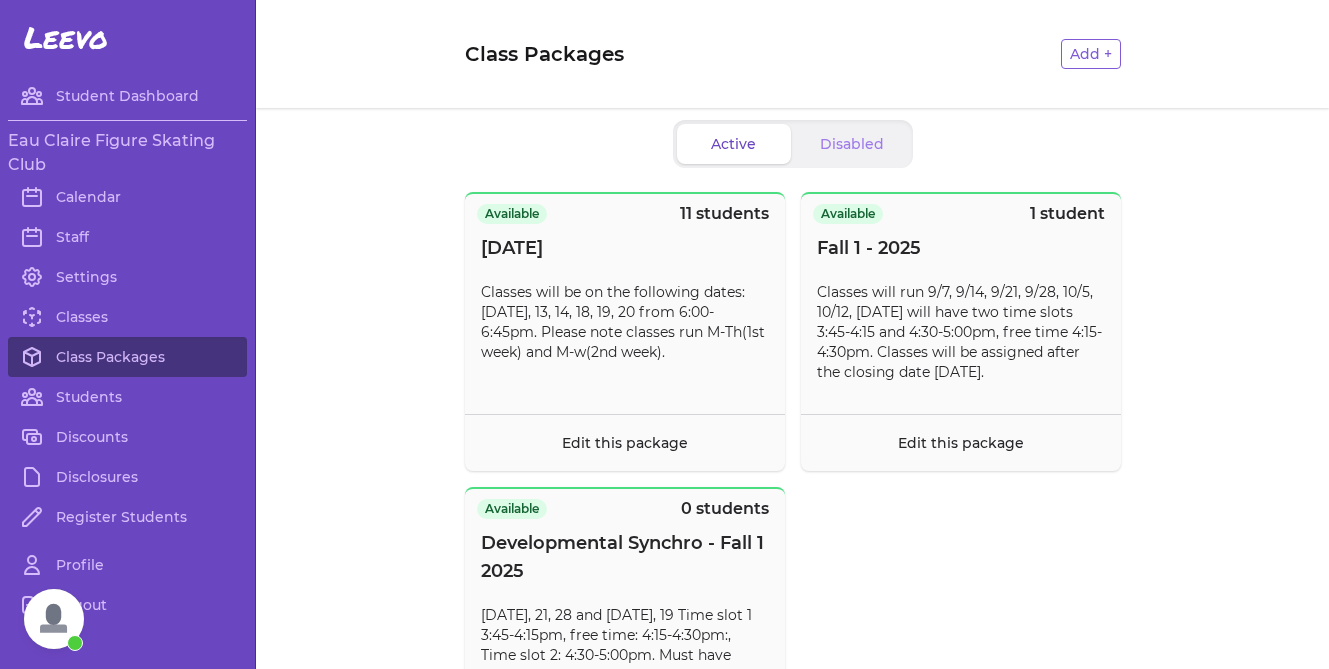 scroll, scrollTop: 0, scrollLeft: 0, axis: both 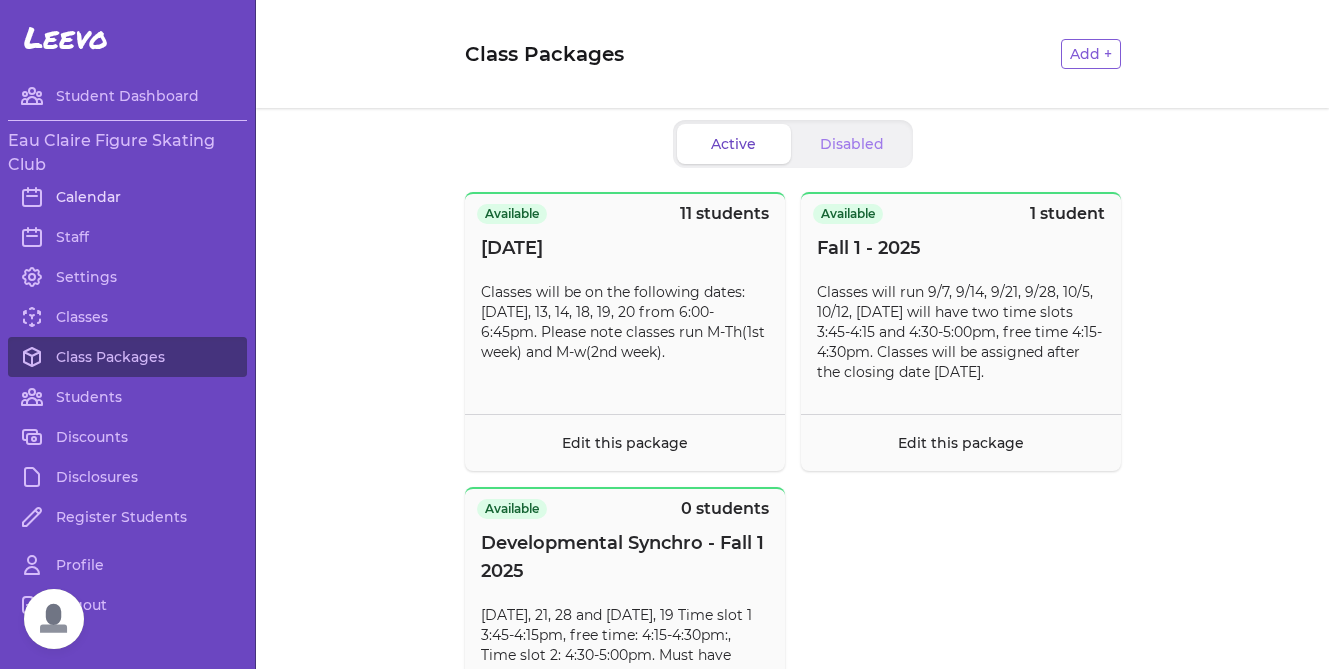 click on "Calendar" at bounding box center (127, 197) 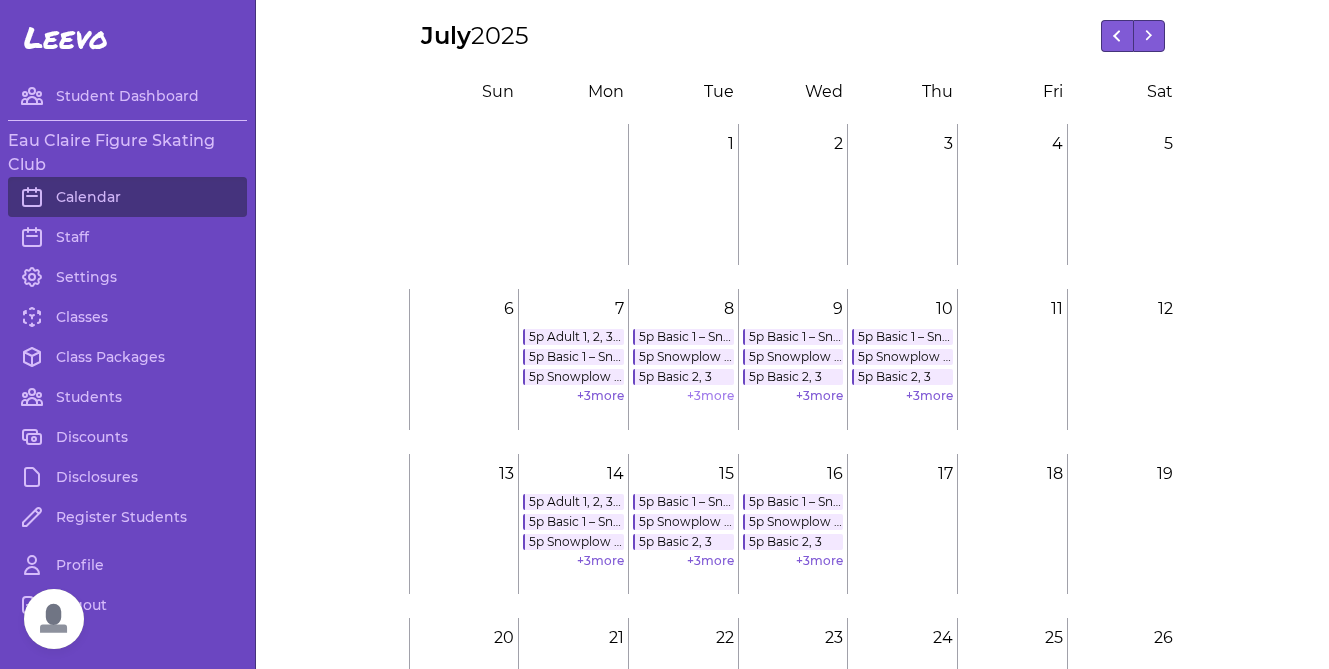 click on "+ 3  more" at bounding box center (710, 395) 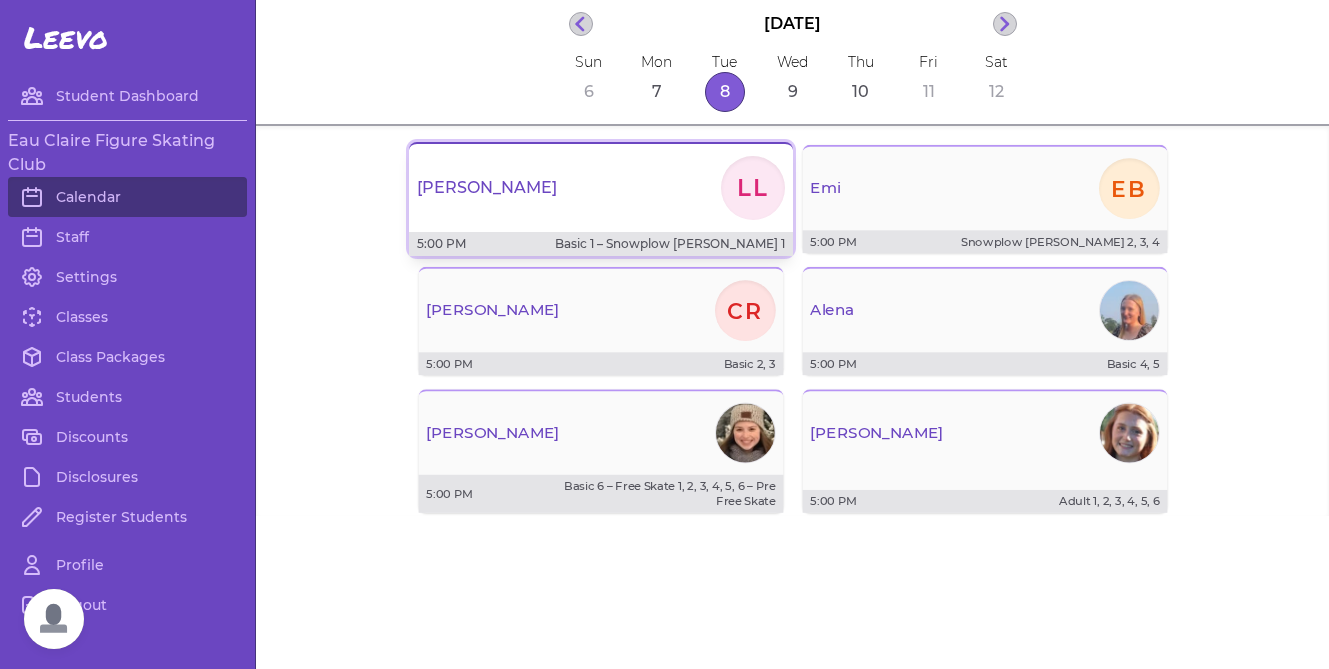 click on "Lisa LL 5:00 PM Basic 1 – Snowplow Sam 1" at bounding box center [601, 199] 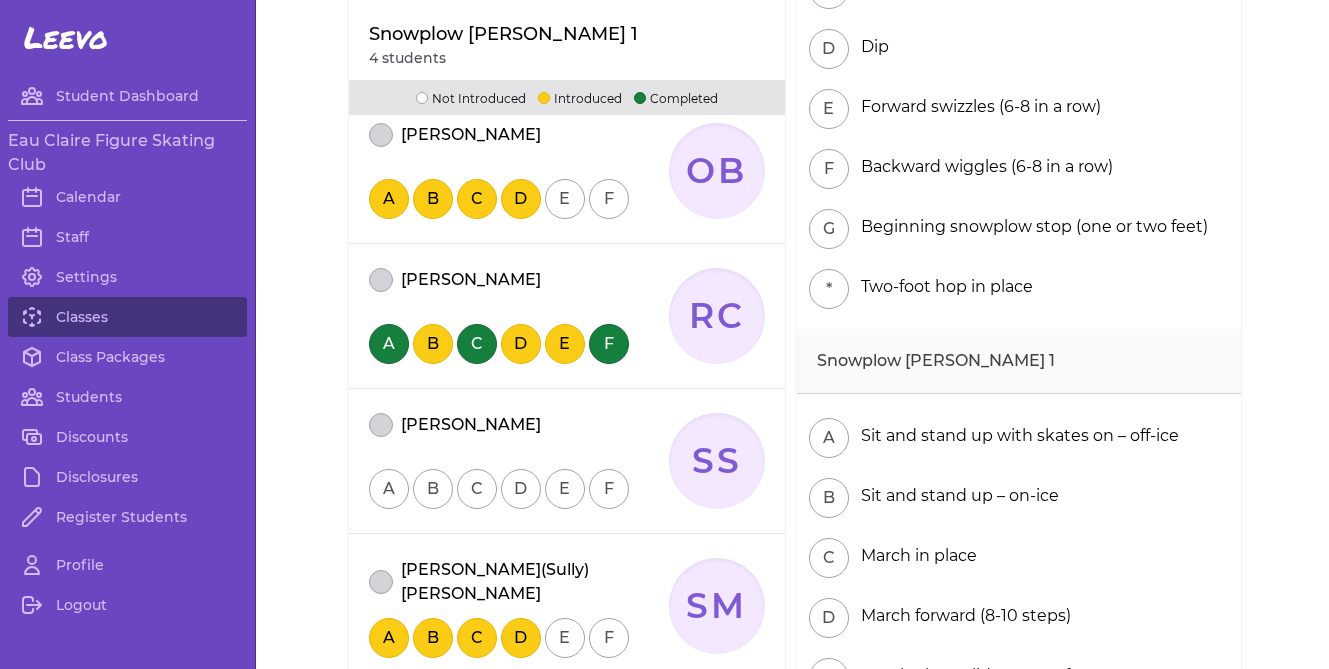 scroll, scrollTop: 604, scrollLeft: 0, axis: vertical 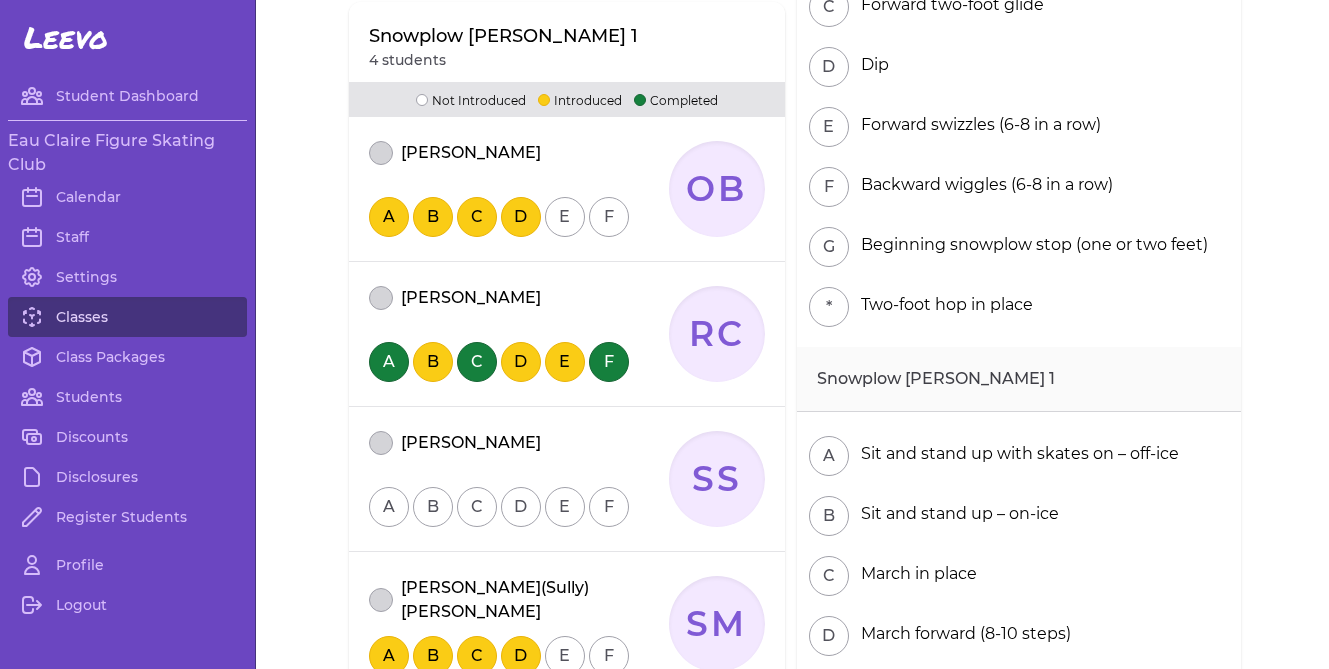 click on "Classes" at bounding box center (127, 317) 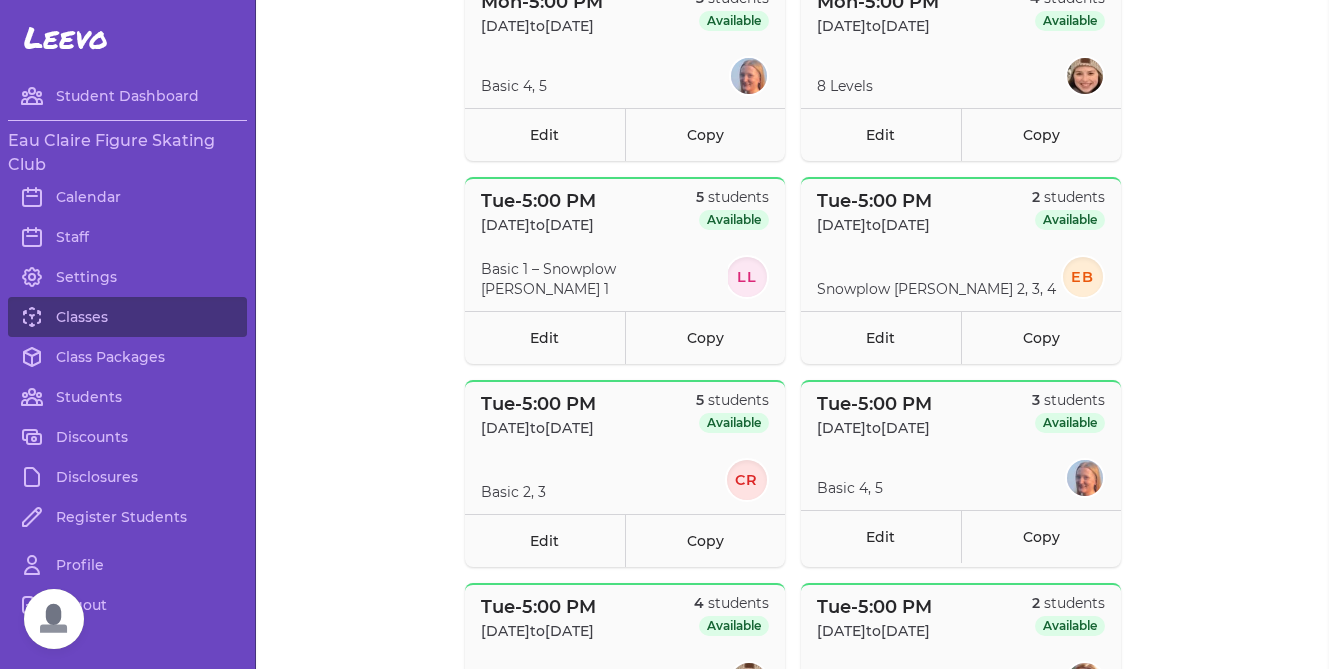 scroll, scrollTop: 696, scrollLeft: 0, axis: vertical 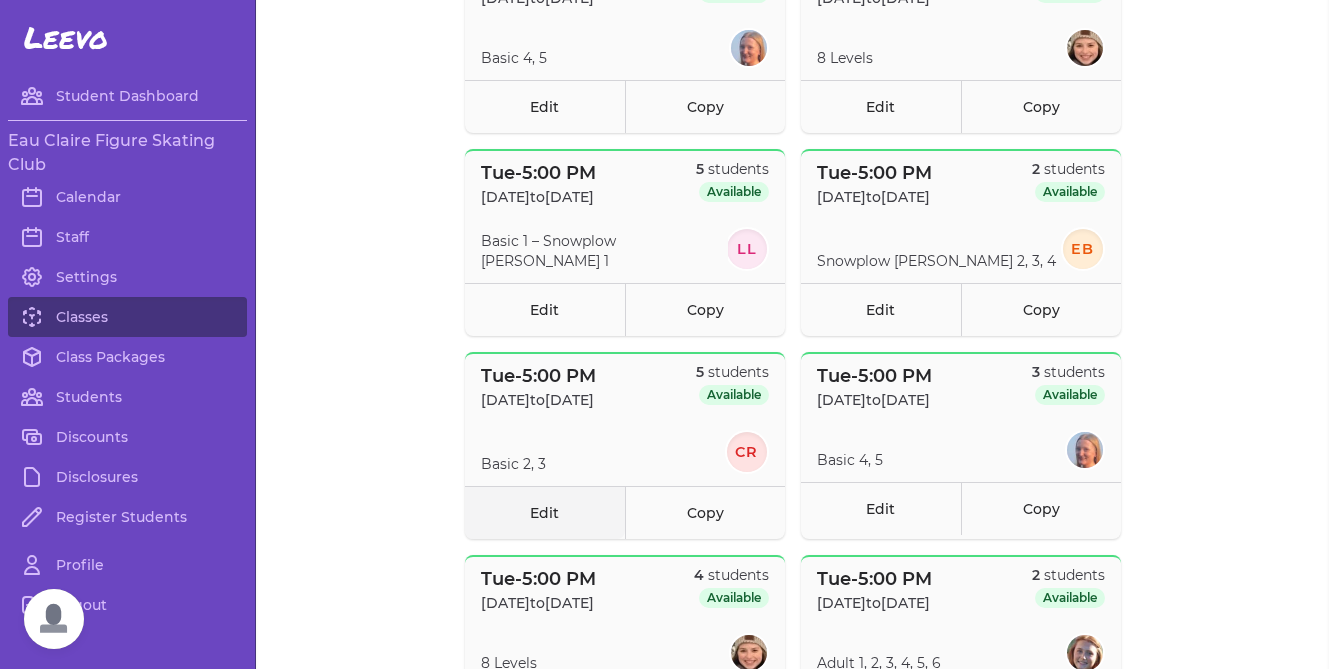 click on "Edit" at bounding box center (545, 512) 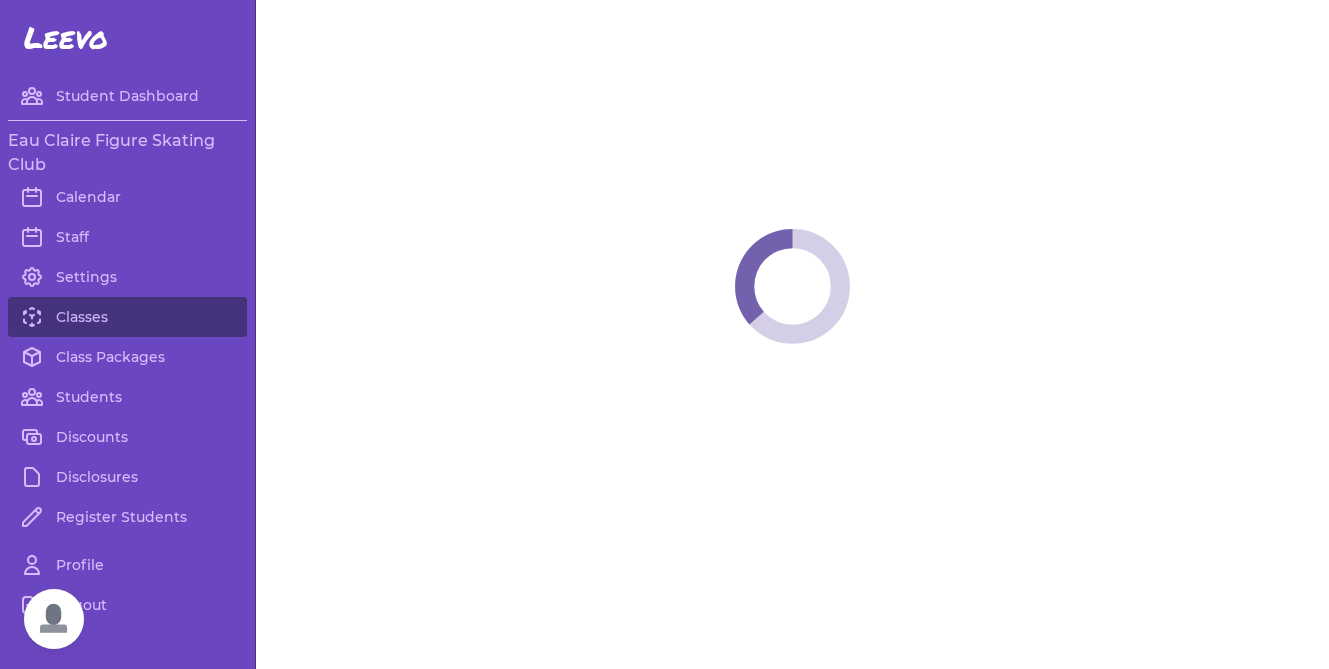 select on "2" 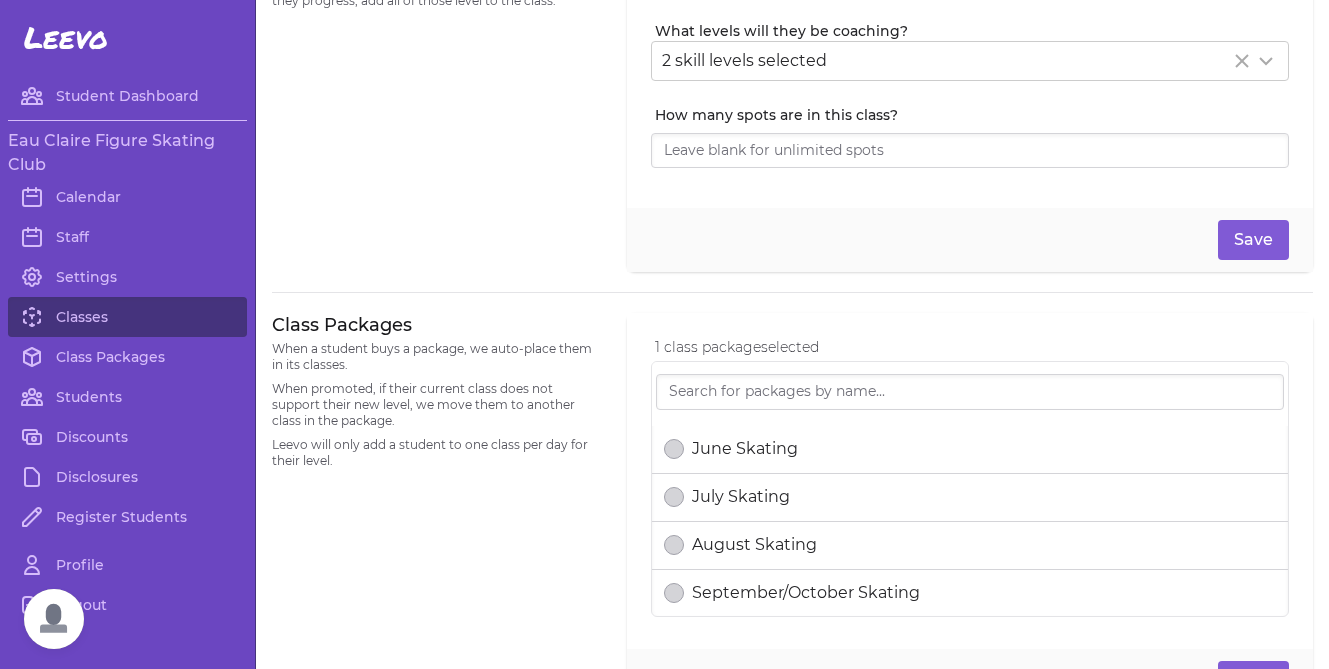 scroll, scrollTop: 658, scrollLeft: 0, axis: vertical 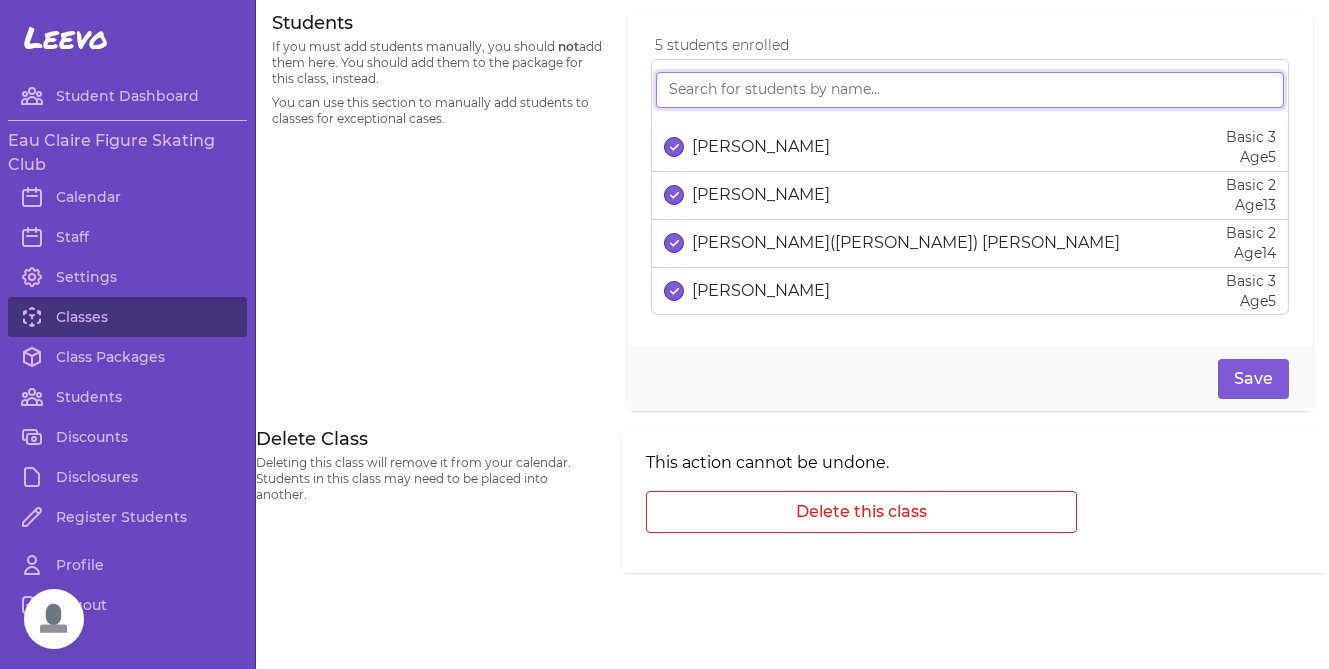 click at bounding box center [970, 90] 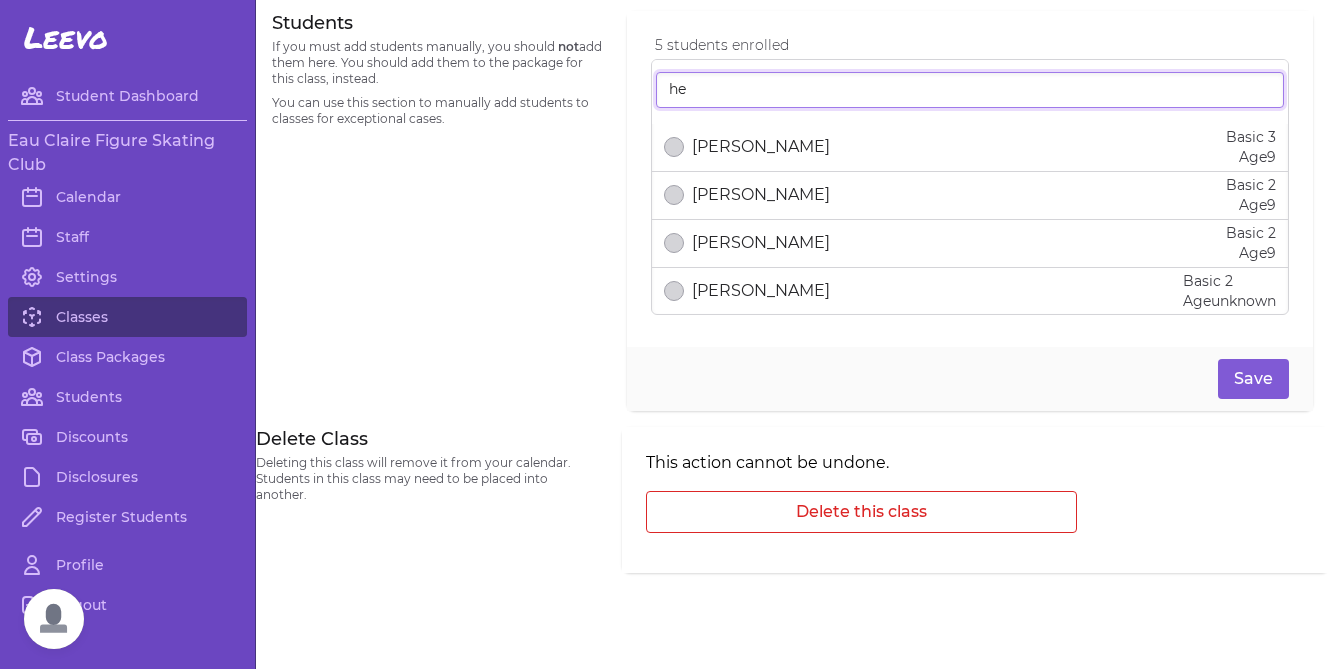 scroll, scrollTop: 1, scrollLeft: 0, axis: vertical 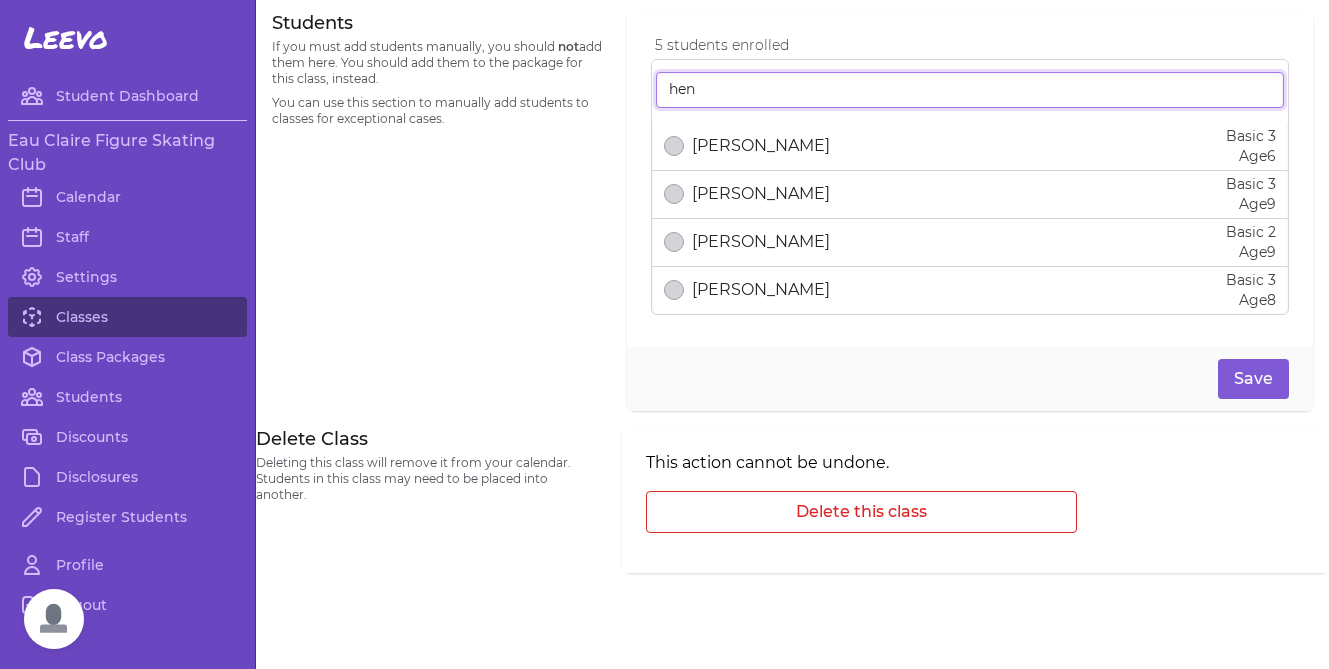 type on "hen" 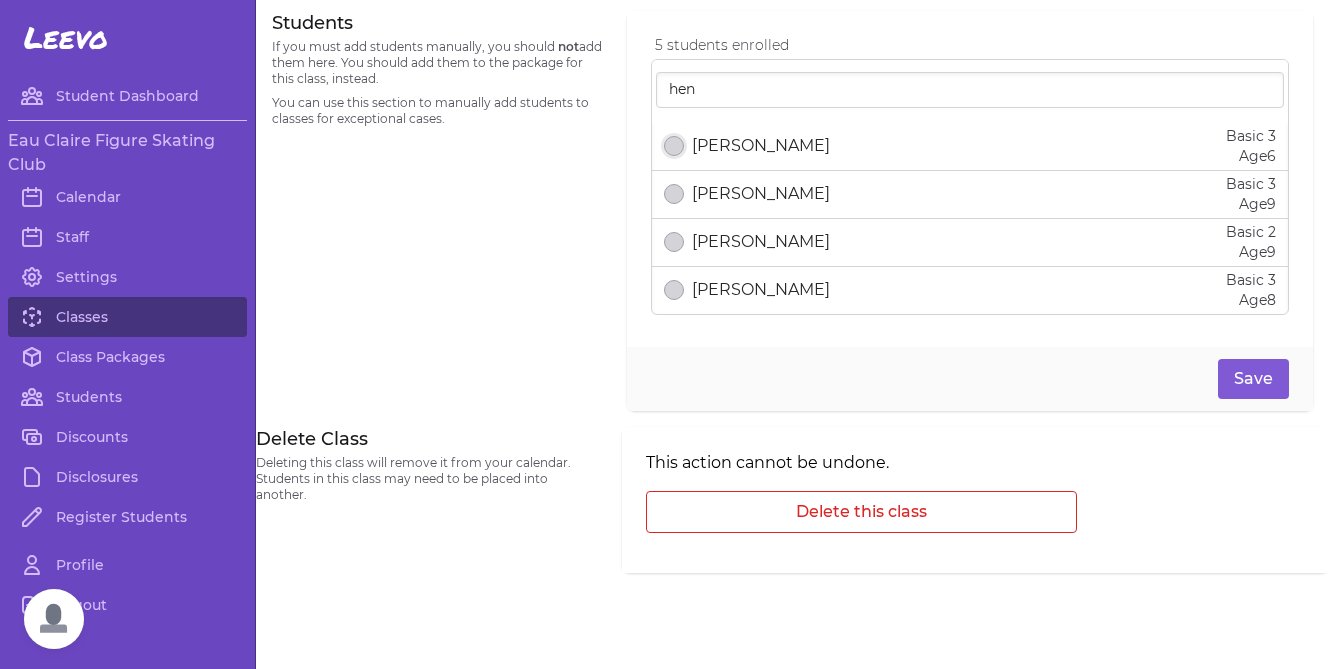 click at bounding box center (674, 146) 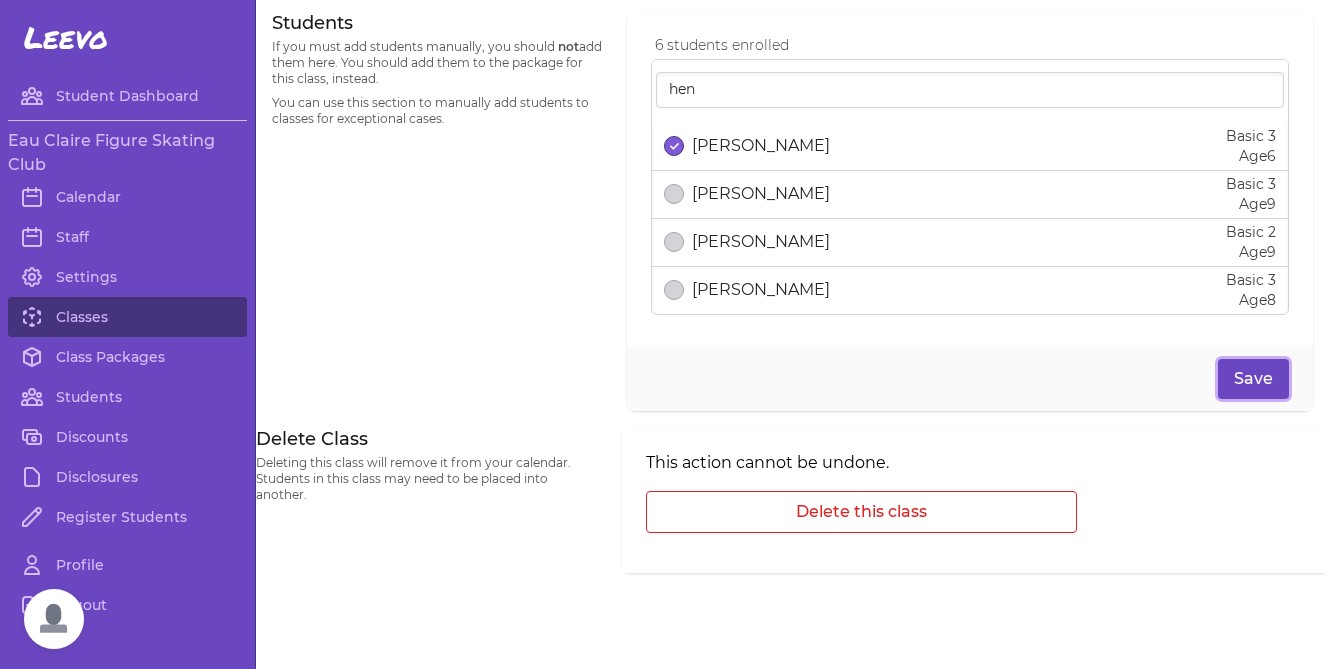click on "Save" at bounding box center [1253, 379] 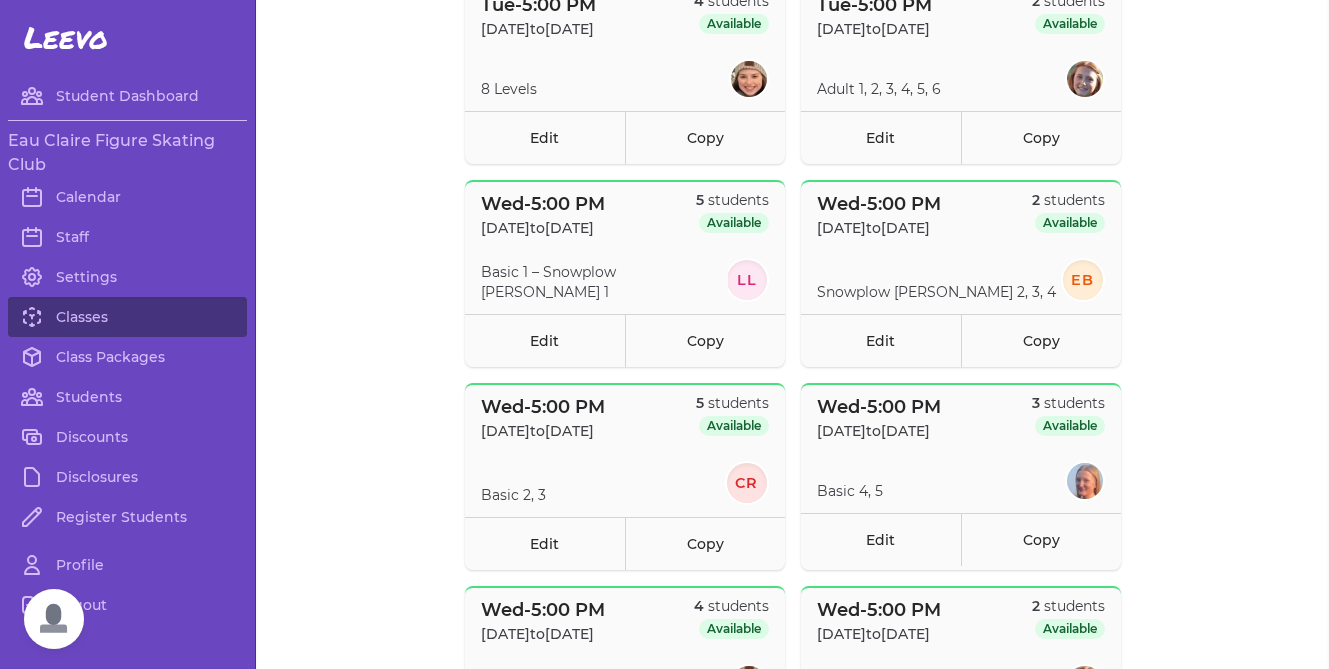 scroll, scrollTop: 1271, scrollLeft: 0, axis: vertical 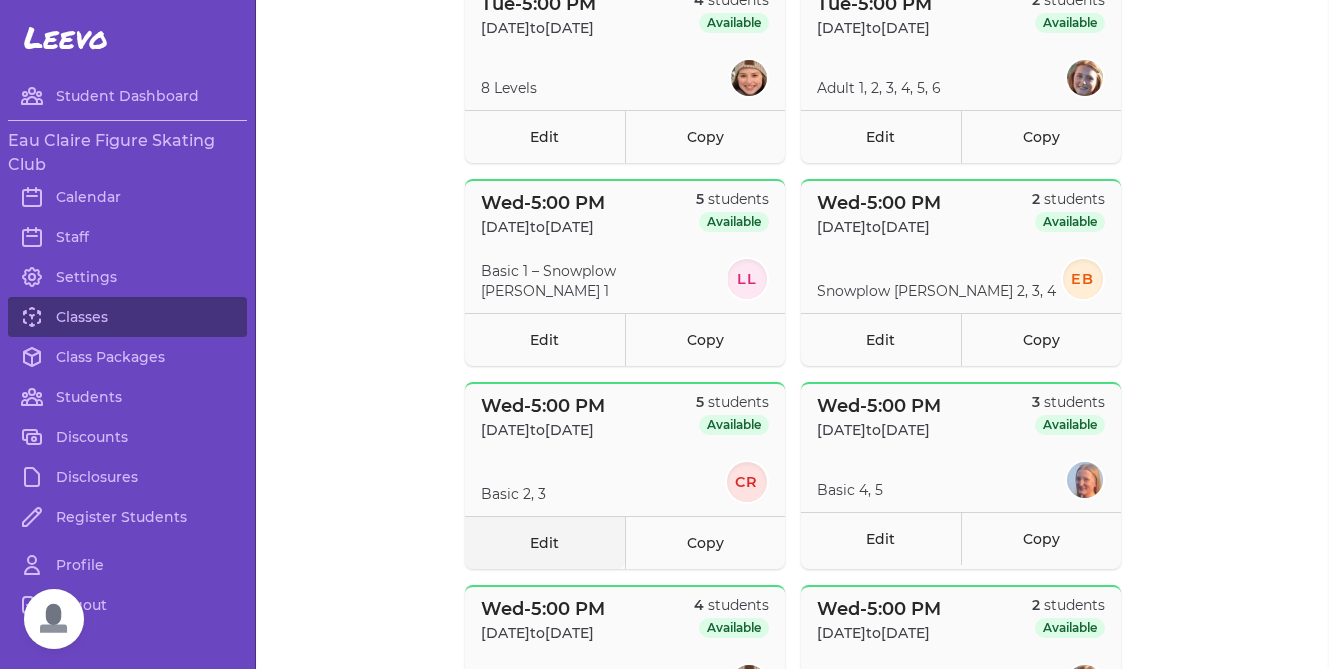 click on "Edit" at bounding box center [545, 542] 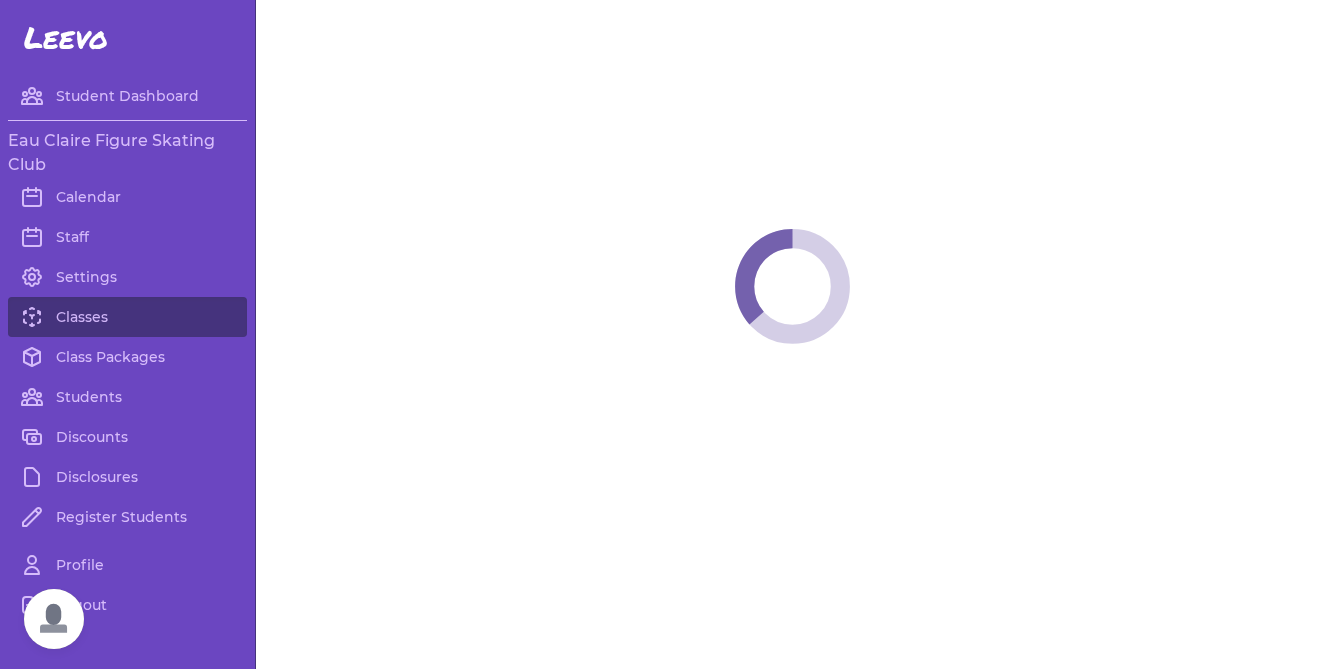select on "3" 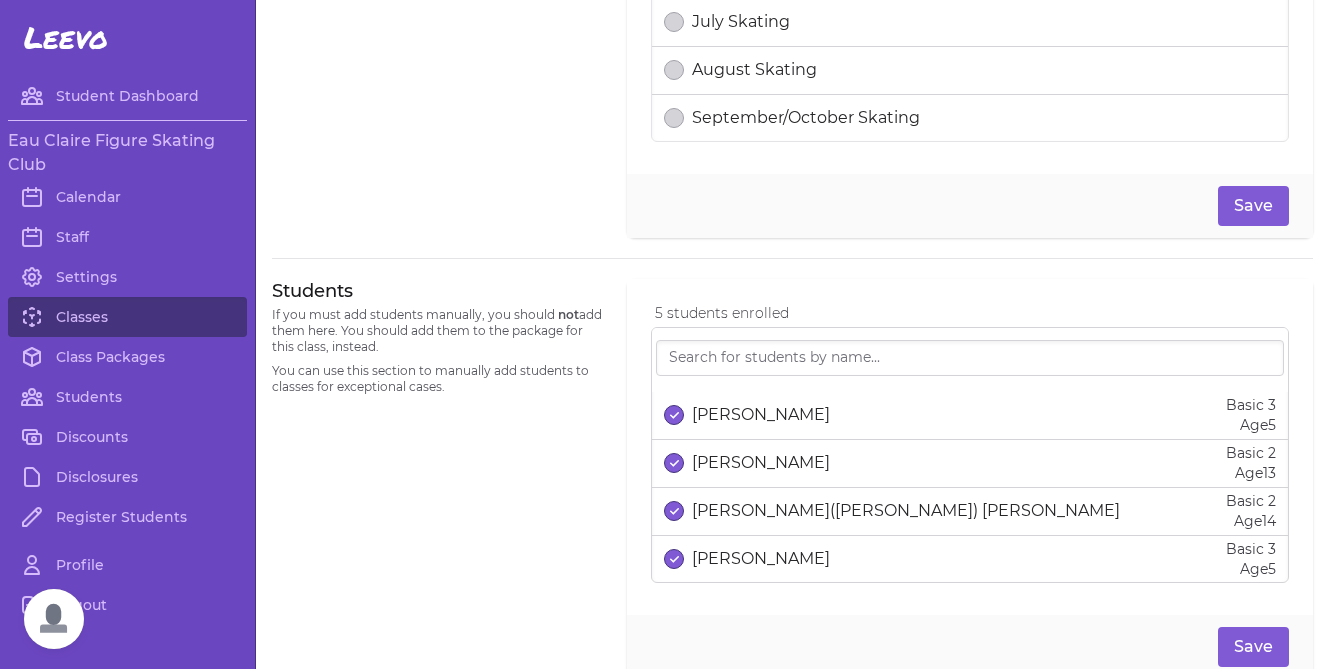 scroll, scrollTop: 1094, scrollLeft: 0, axis: vertical 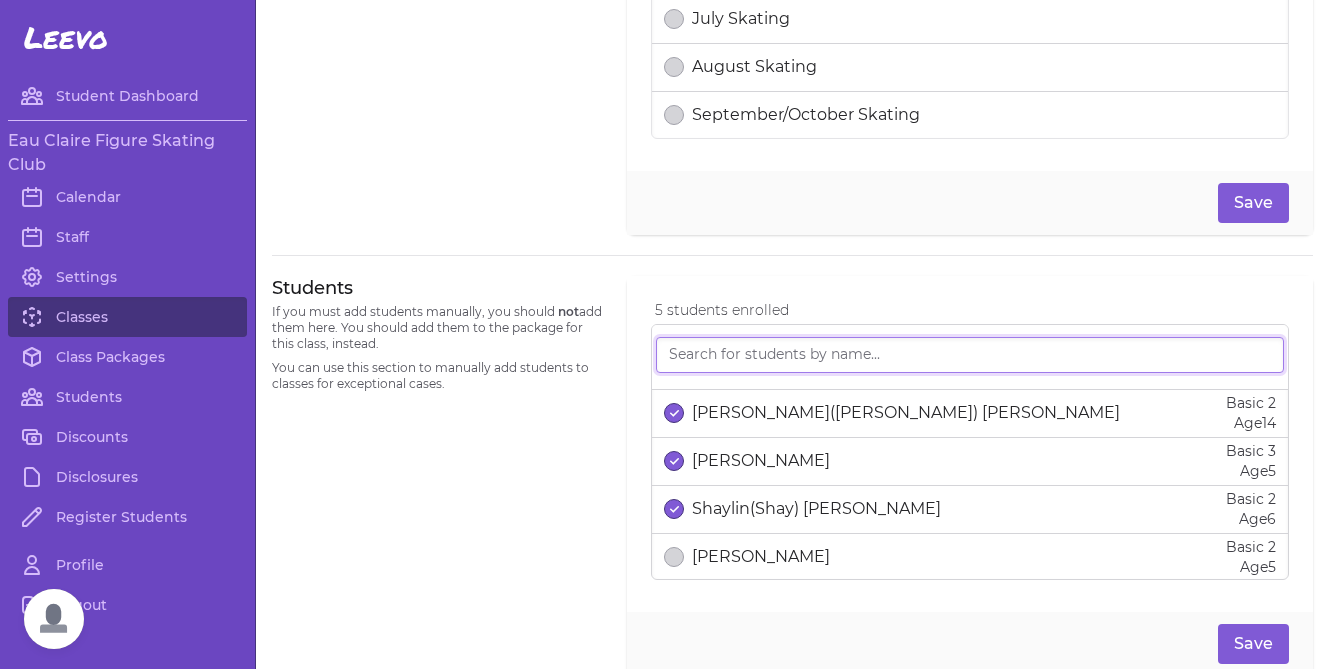 click at bounding box center [970, 355] 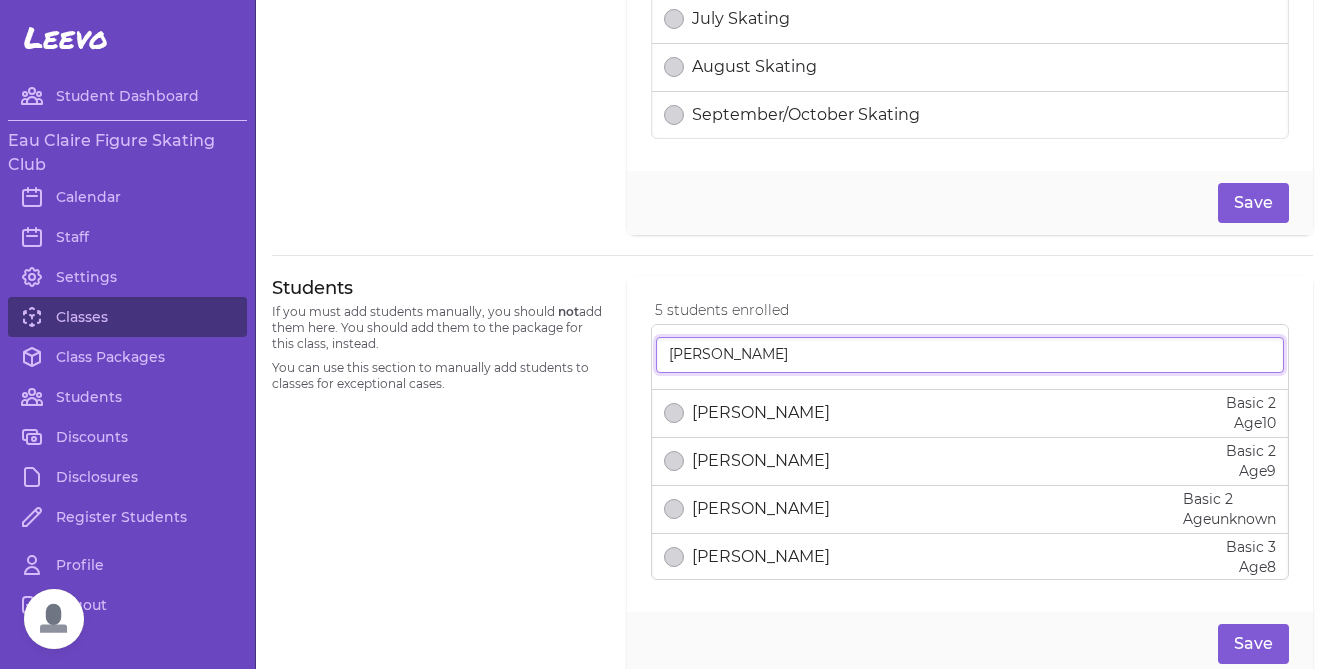 scroll, scrollTop: 0, scrollLeft: 0, axis: both 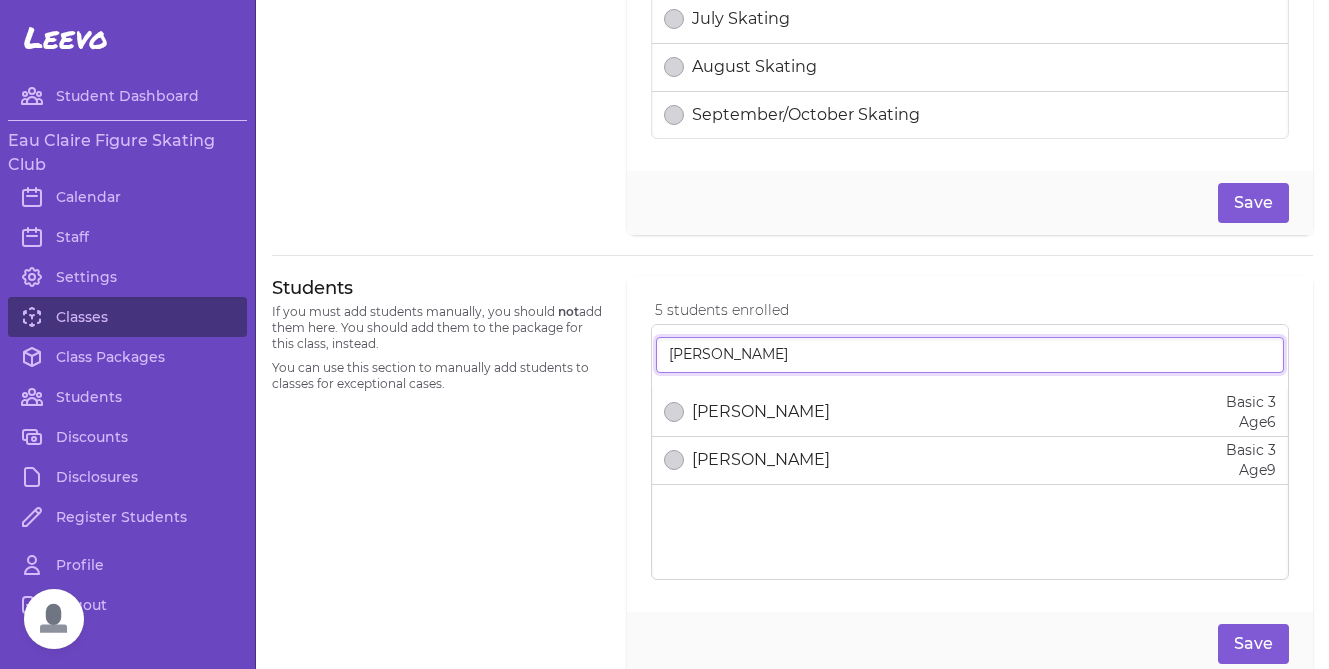 type on "henry" 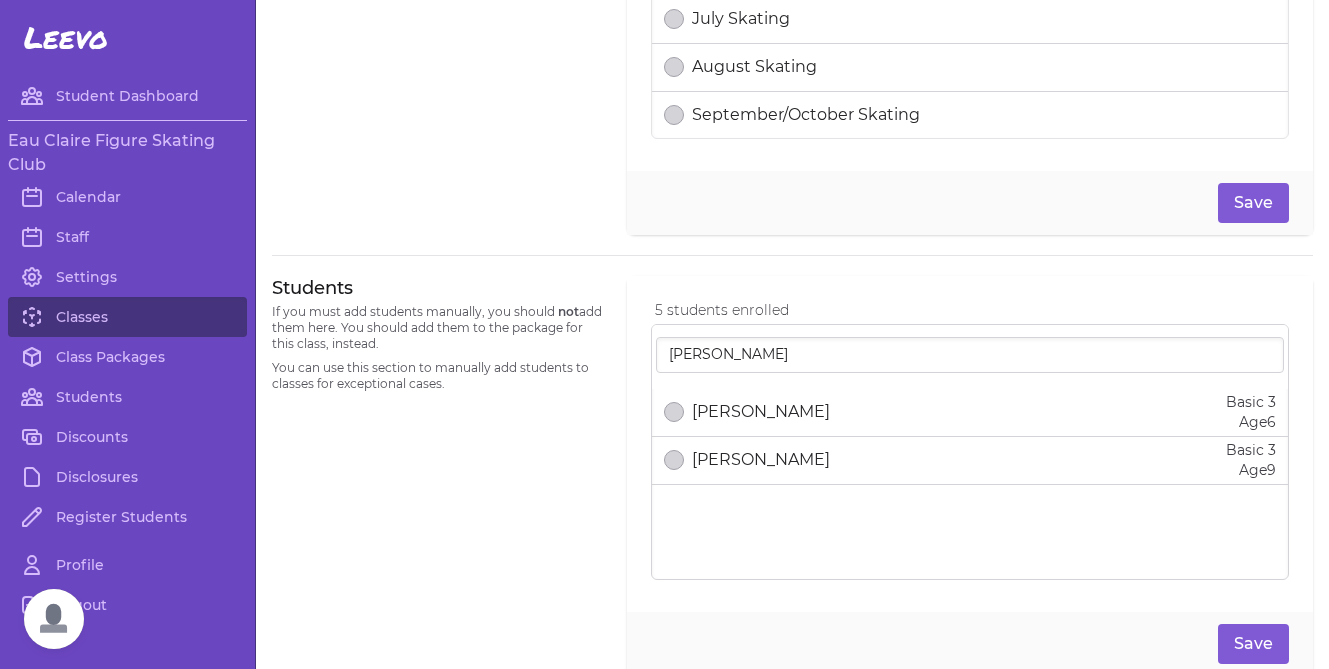 click on "Henry Hill" at bounding box center (761, 412) 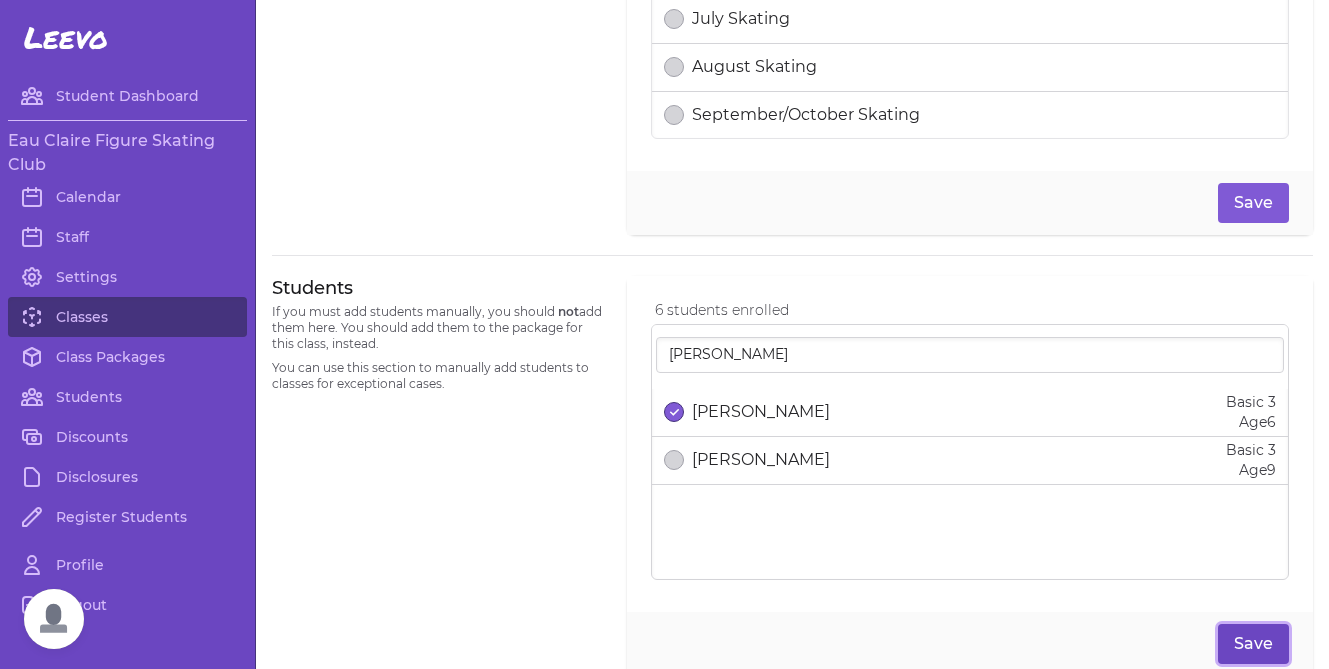 click on "Save" at bounding box center (1253, 644) 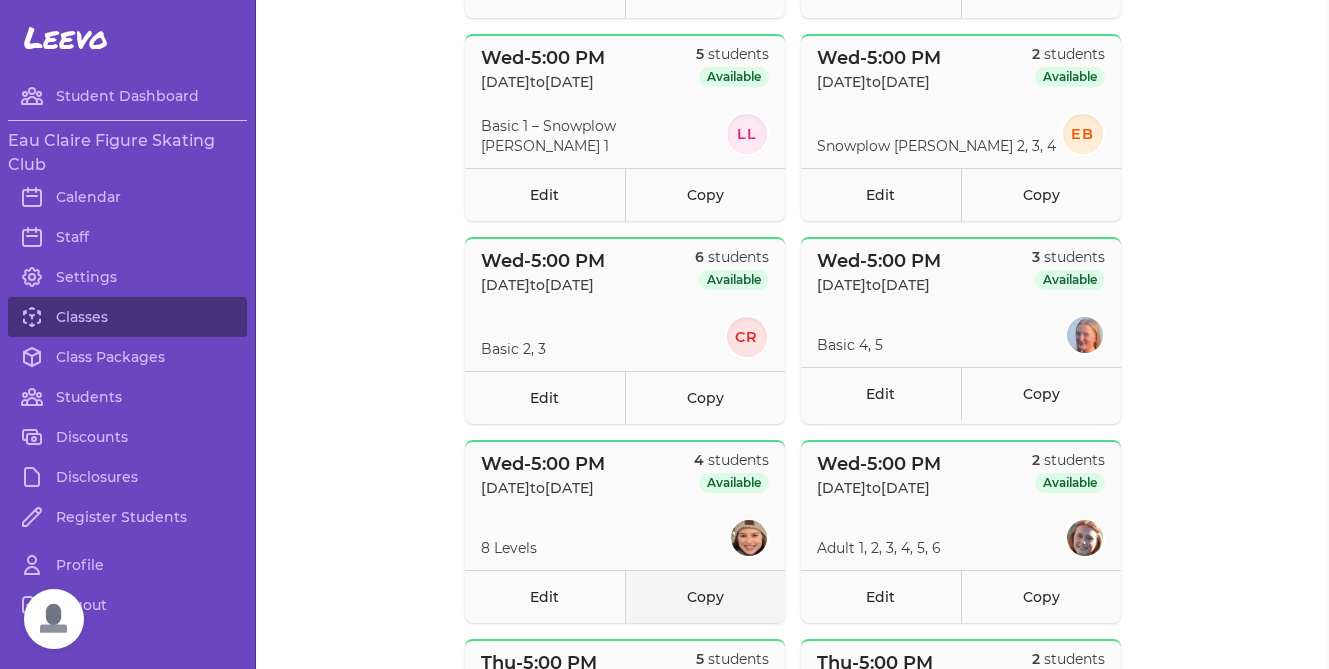 scroll, scrollTop: 1960, scrollLeft: 0, axis: vertical 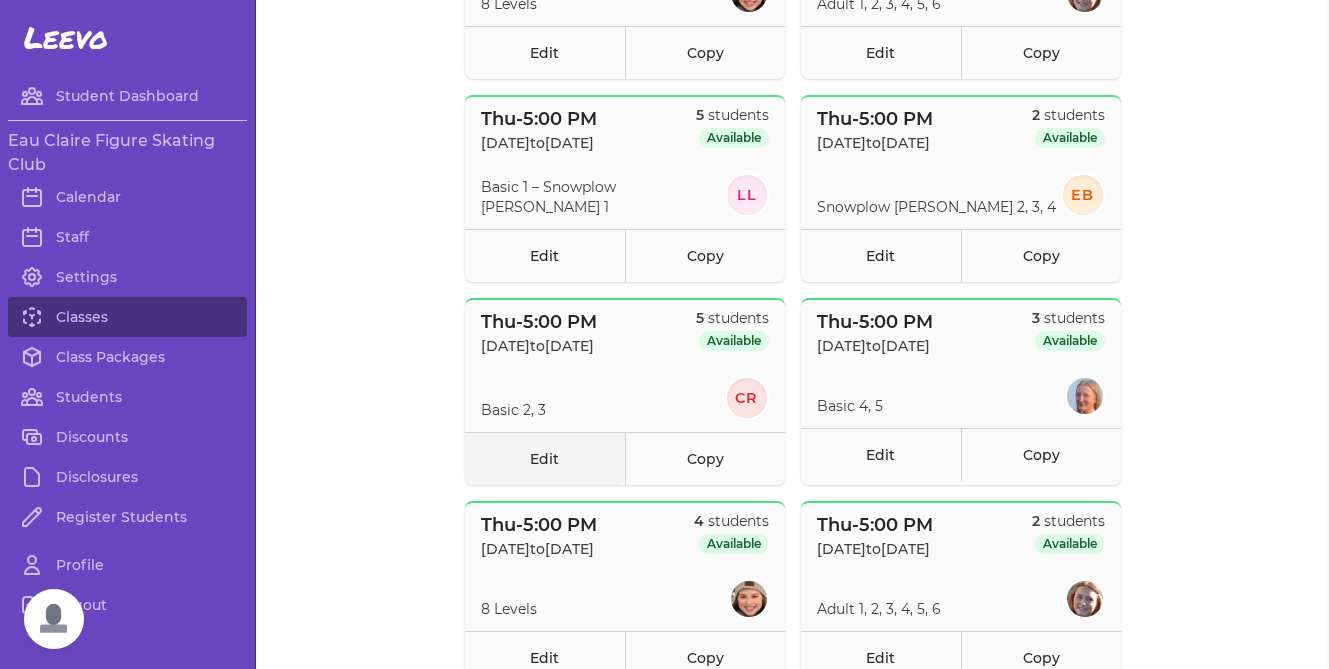 click on "Edit" at bounding box center (545, 458) 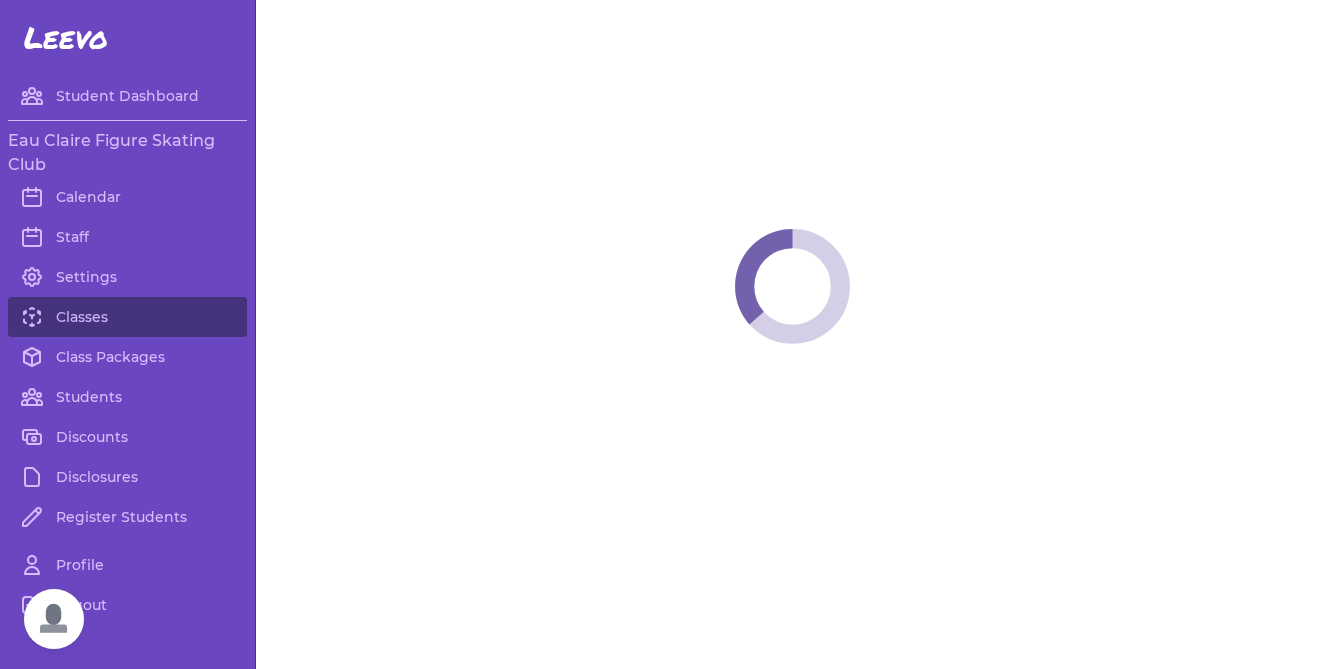 select on "4" 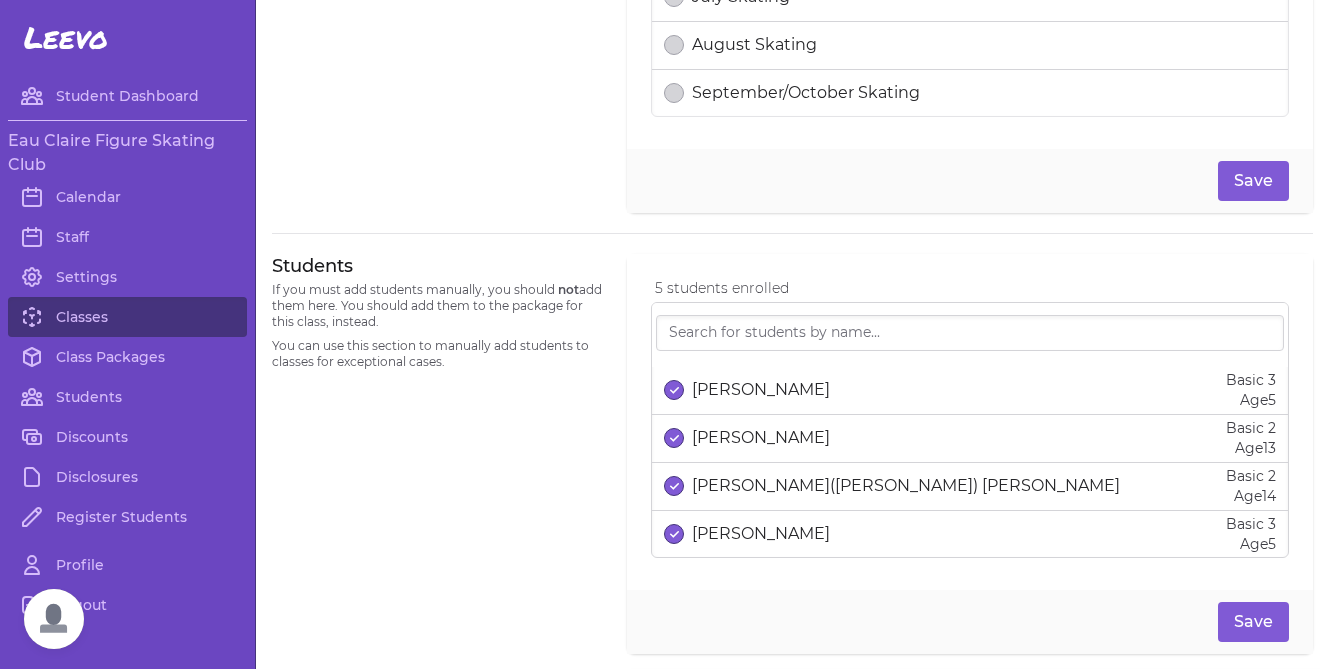 scroll, scrollTop: 1120, scrollLeft: 0, axis: vertical 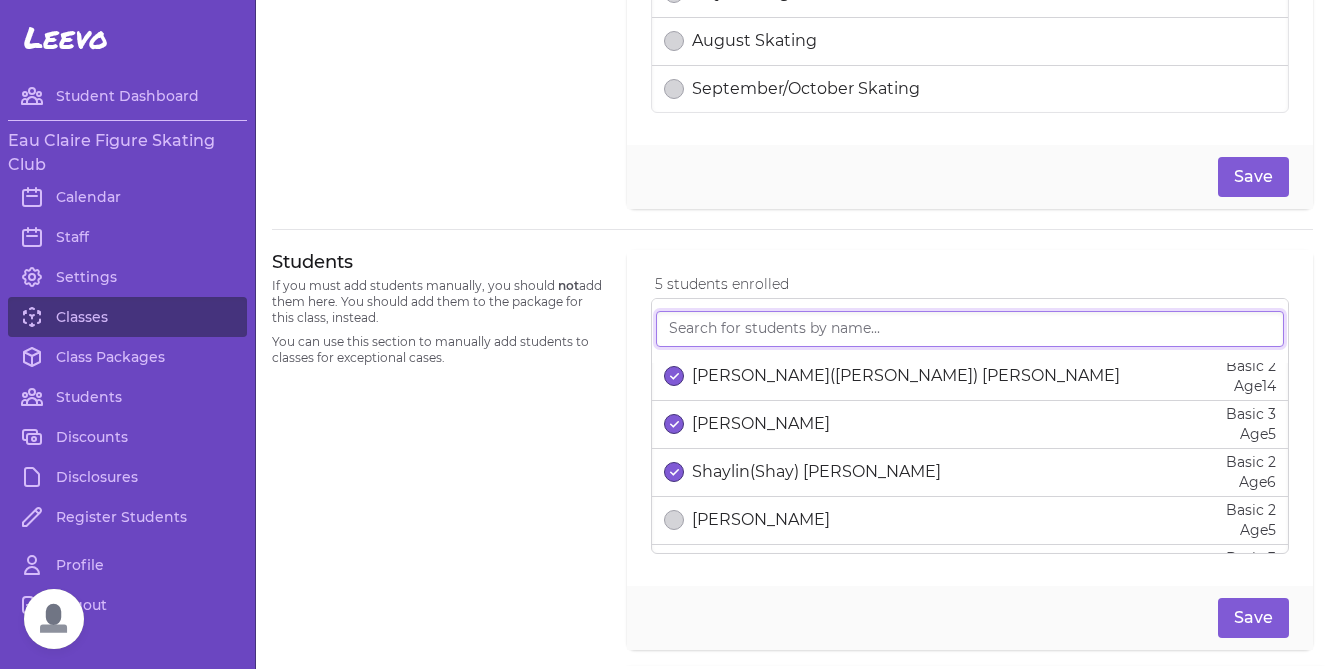 click at bounding box center [970, 329] 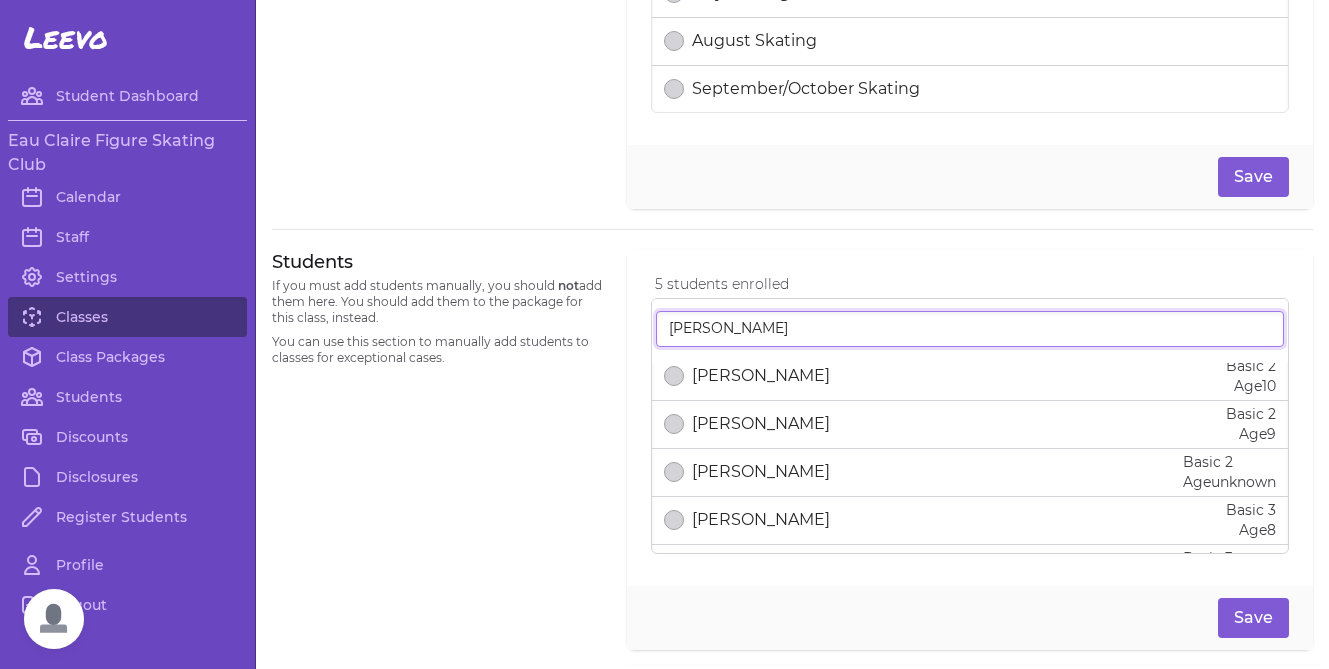 scroll, scrollTop: 0, scrollLeft: 0, axis: both 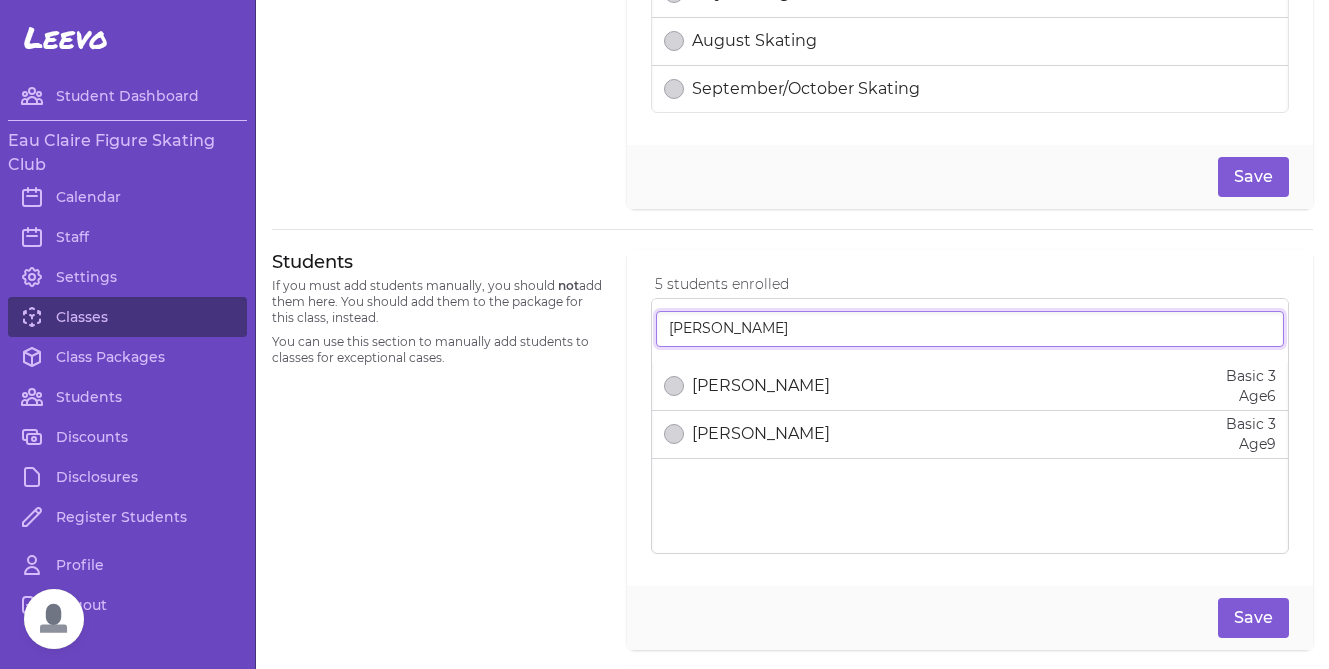 type on "henry" 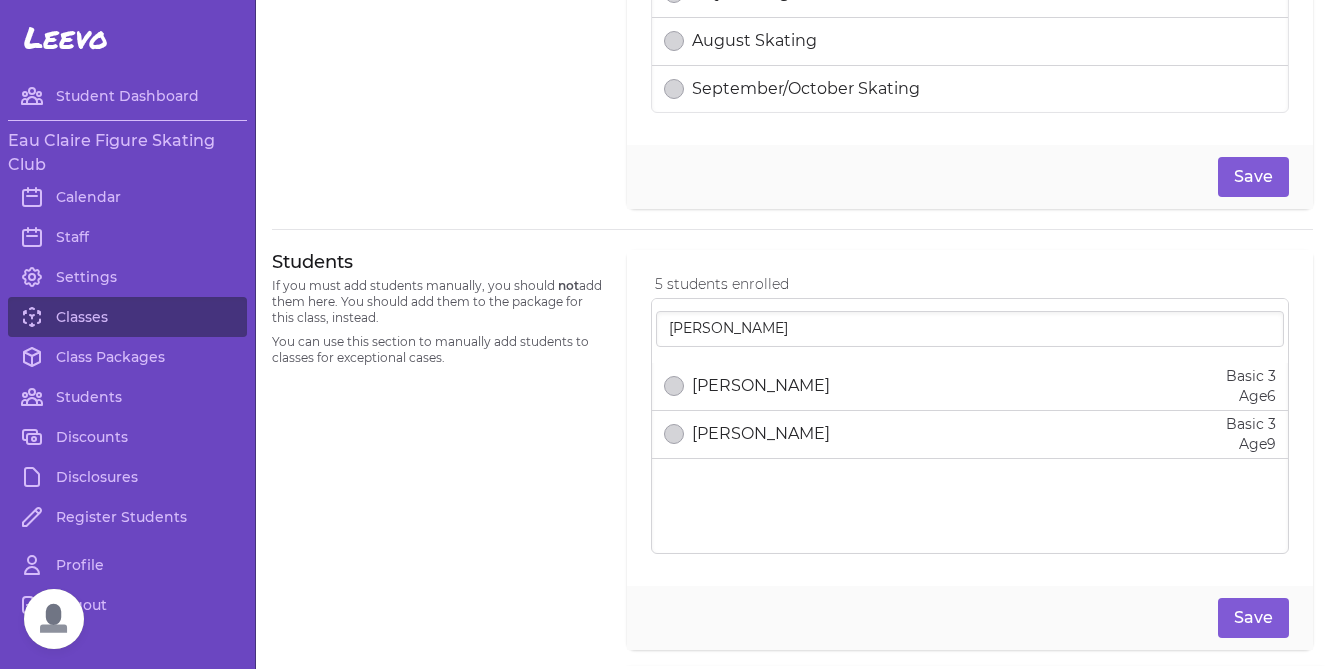 click on "Henry Hill" at bounding box center [761, 386] 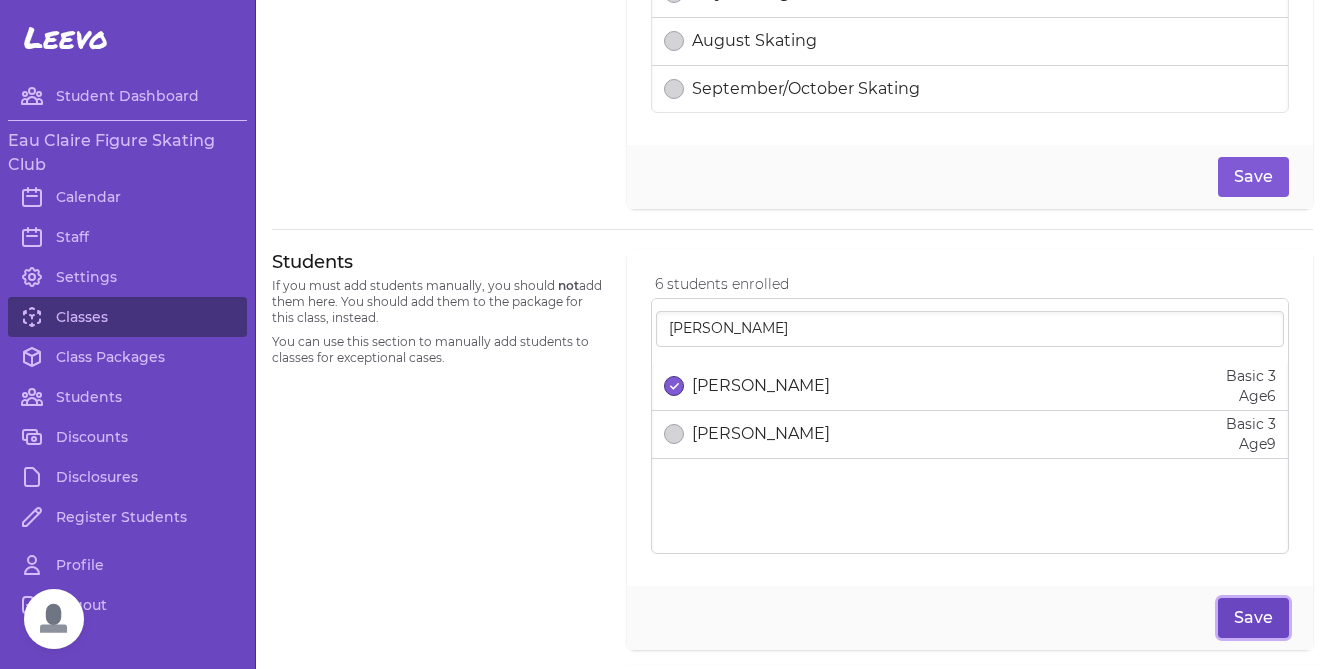 click on "Save" at bounding box center [1253, 618] 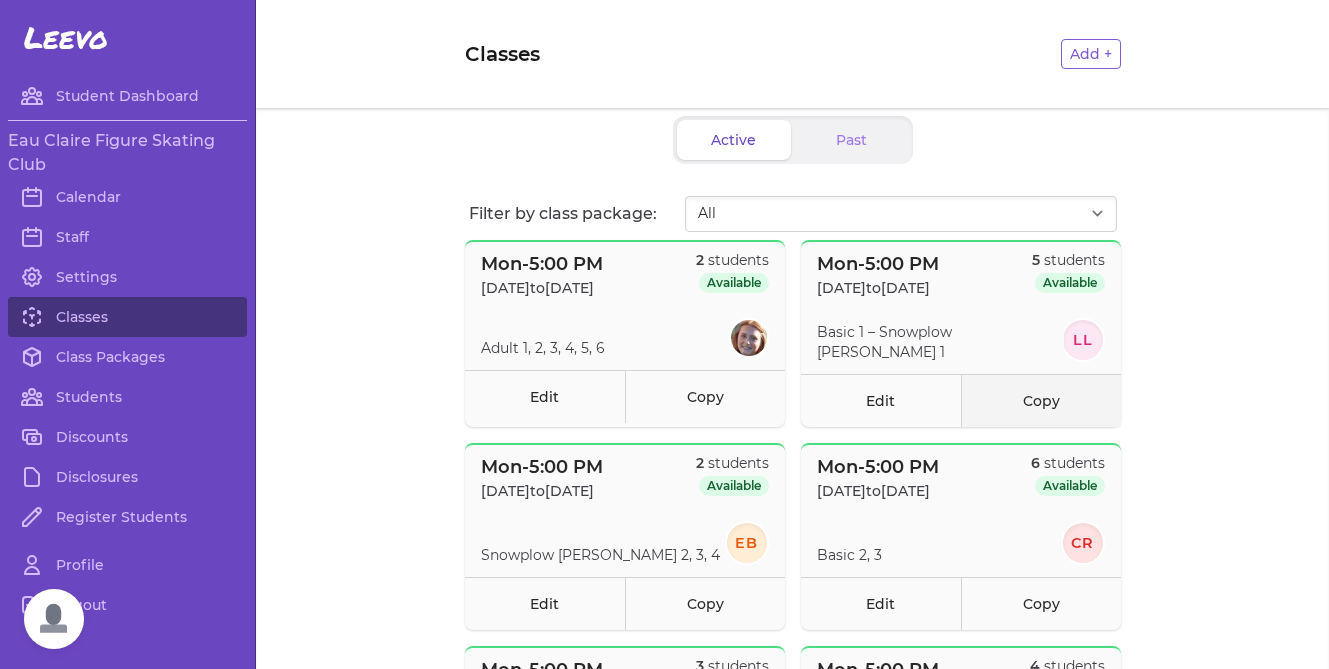 scroll, scrollTop: 10, scrollLeft: 0, axis: vertical 